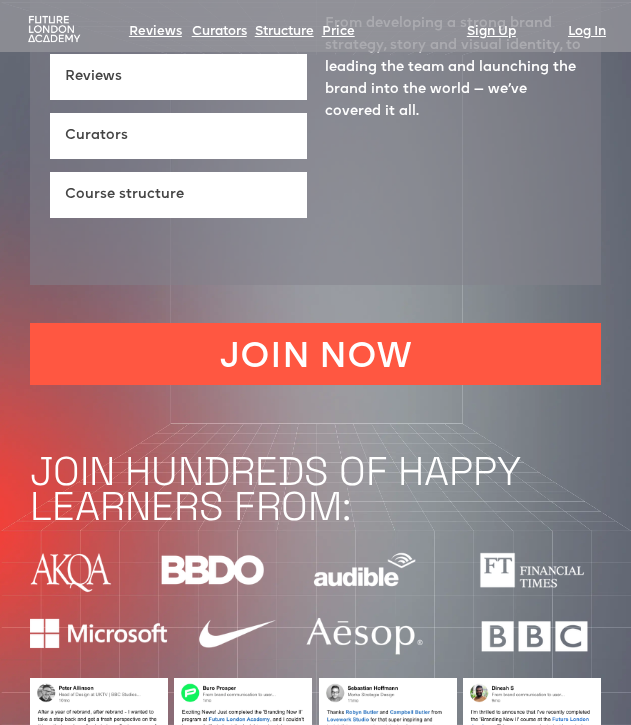 scroll, scrollTop: 820, scrollLeft: 0, axis: vertical 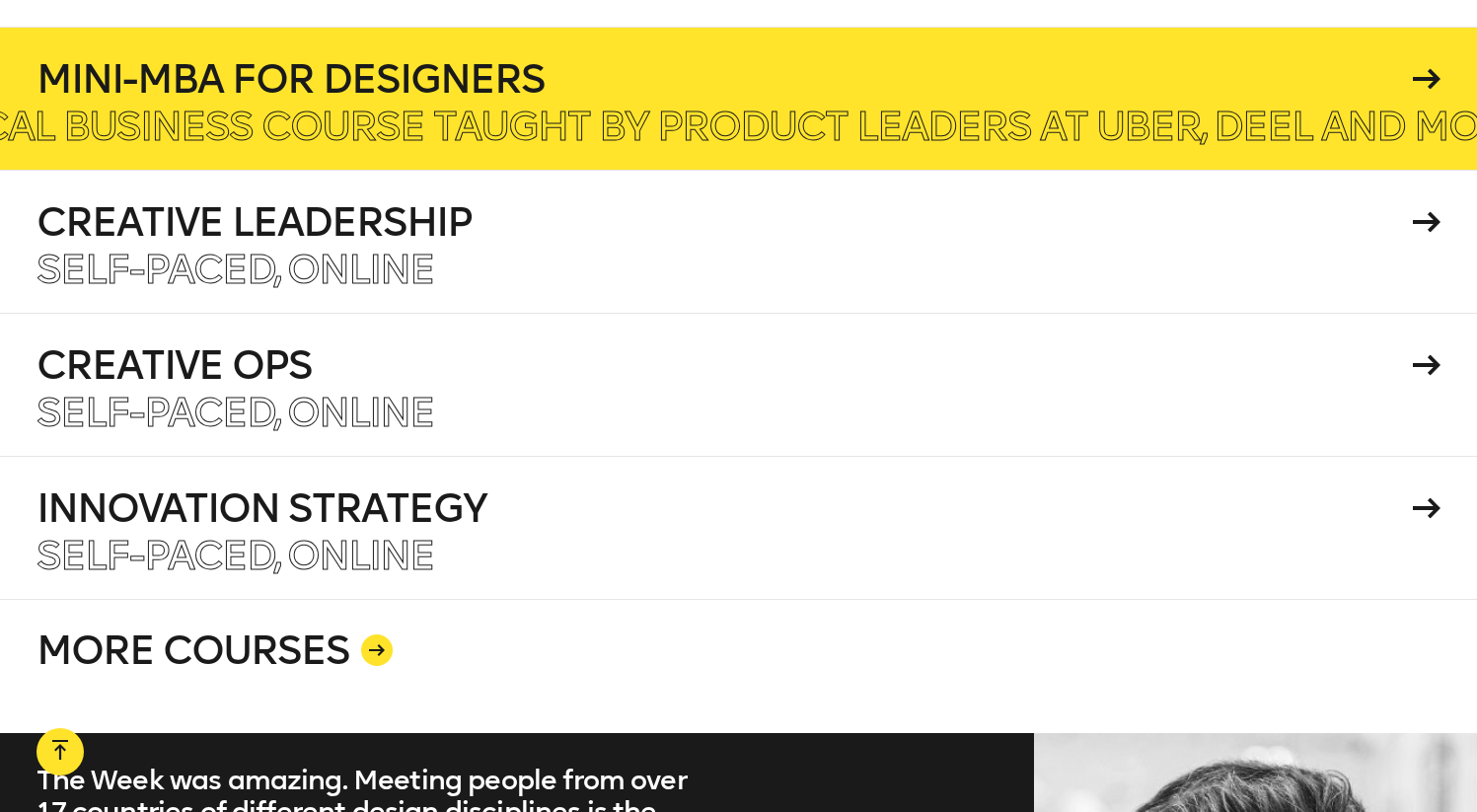 click on "A practical business course taught by product leaders at Uber, Deel and more. Master essential business skills to influence products and shift your design career." at bounding box center [1614, 126] 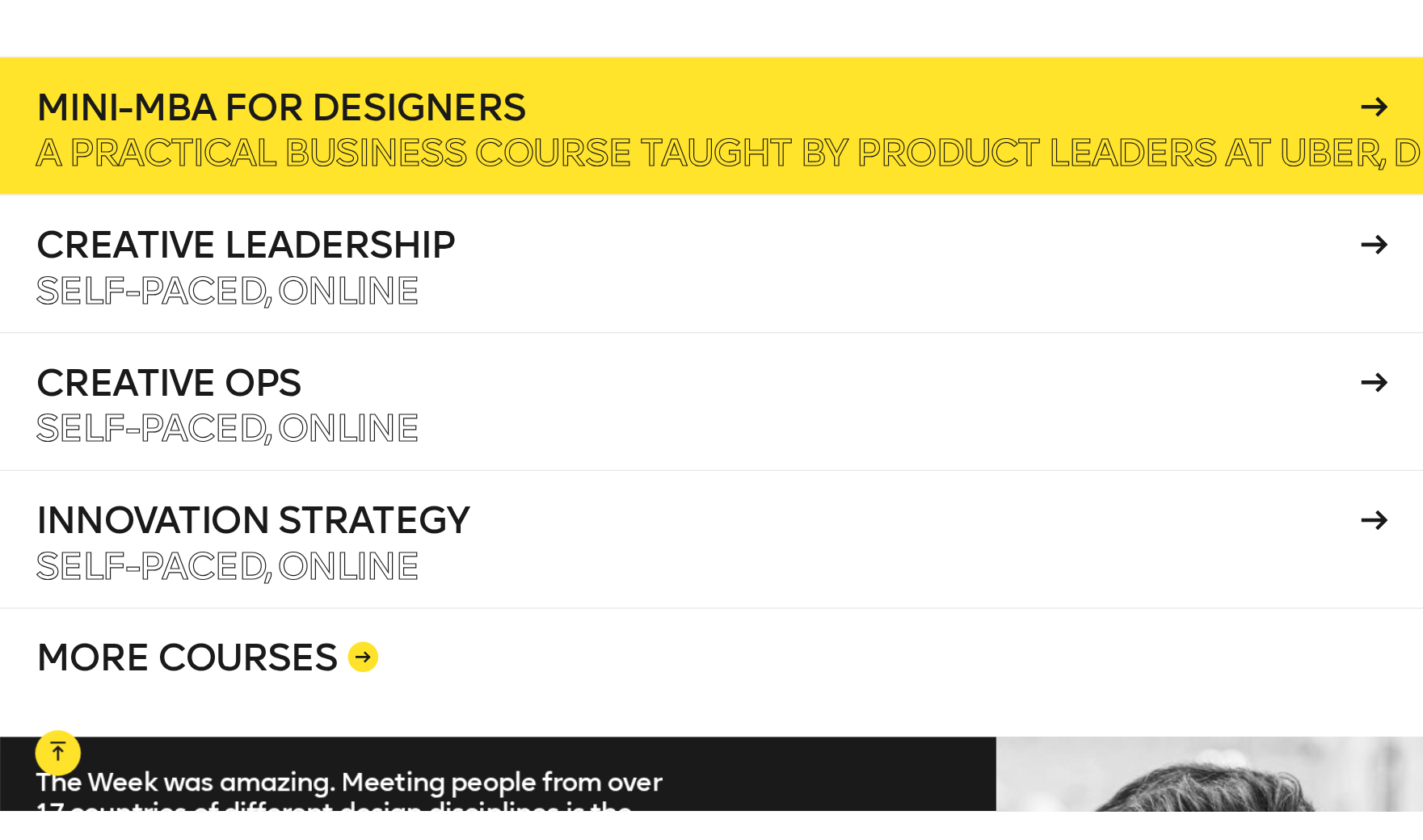 scroll, scrollTop: 2361, scrollLeft: 0, axis: vertical 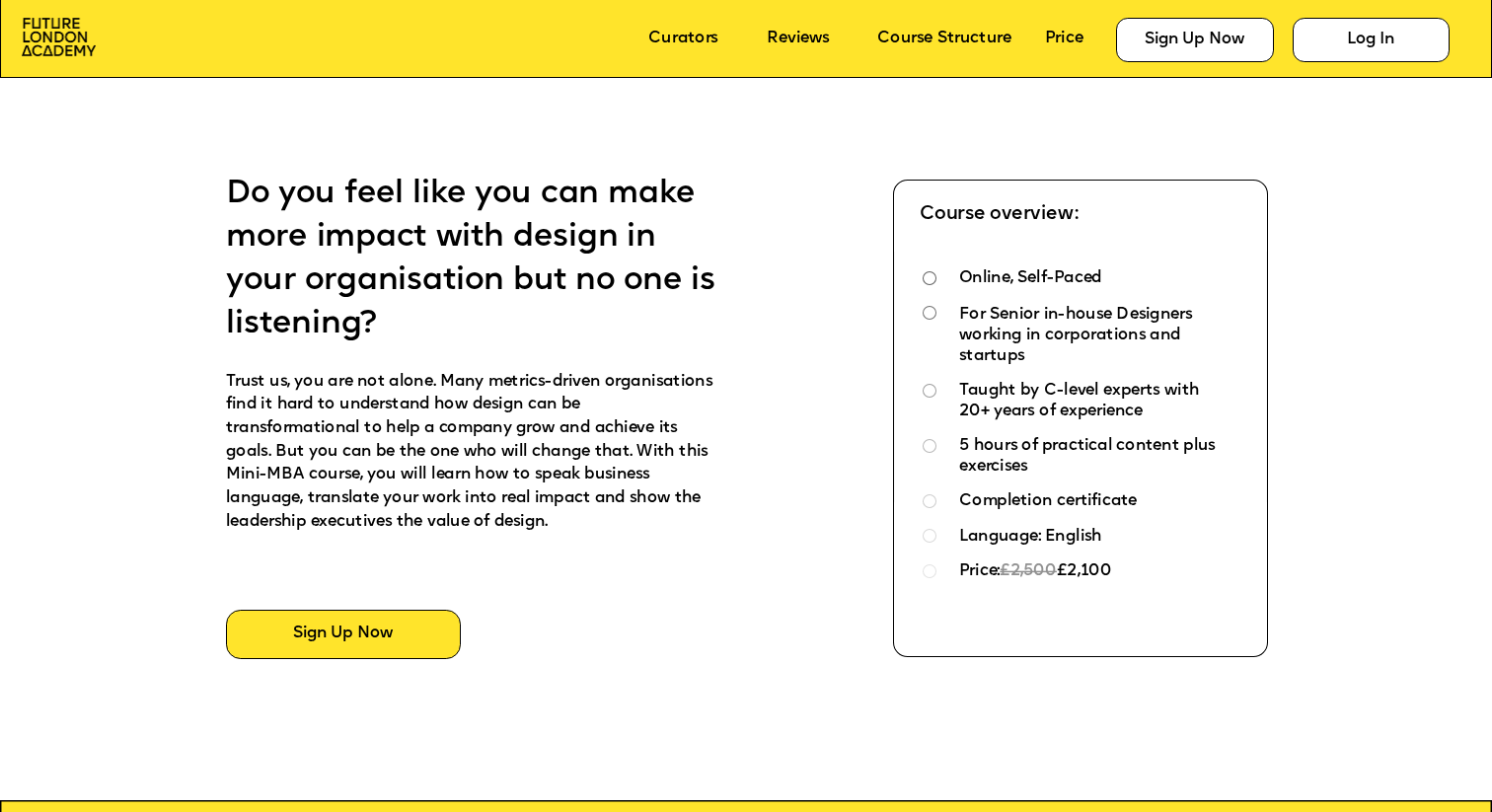 click on "Online, Self-Paced" at bounding box center (1030, 279) 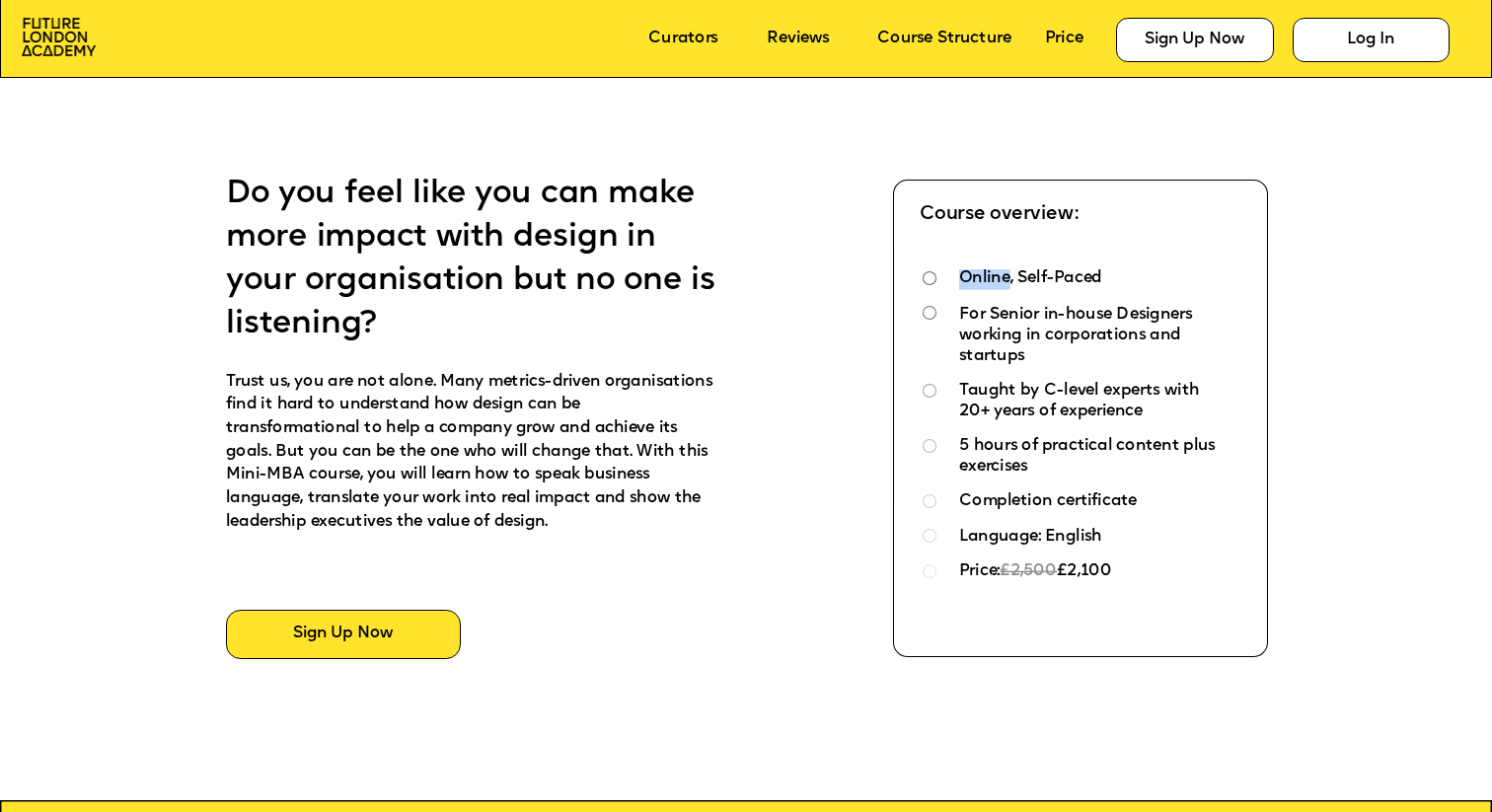 click on "Online, Self-Paced" at bounding box center [1030, 279] 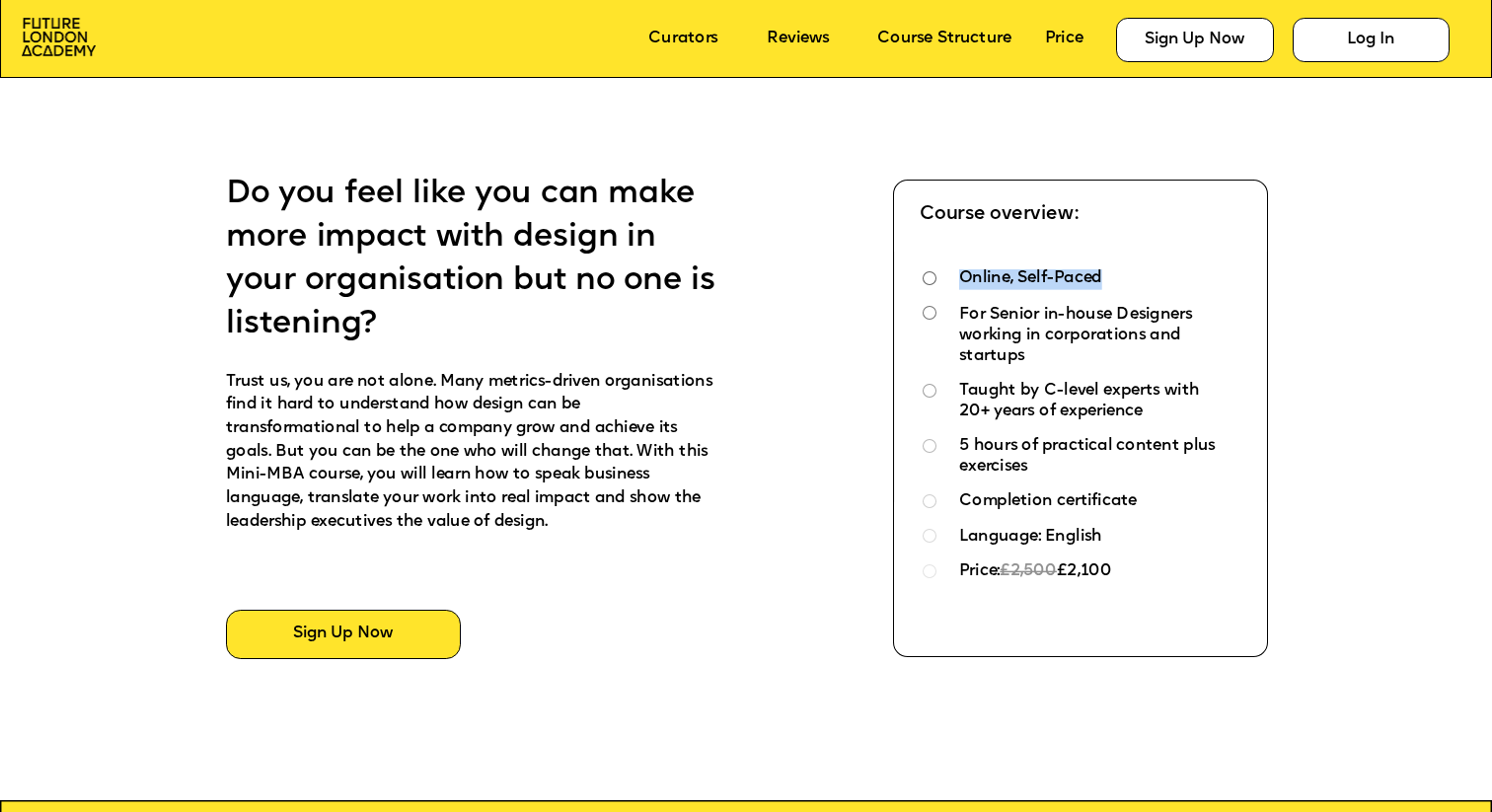 click on "Online, Self-Paced" at bounding box center [1030, 279] 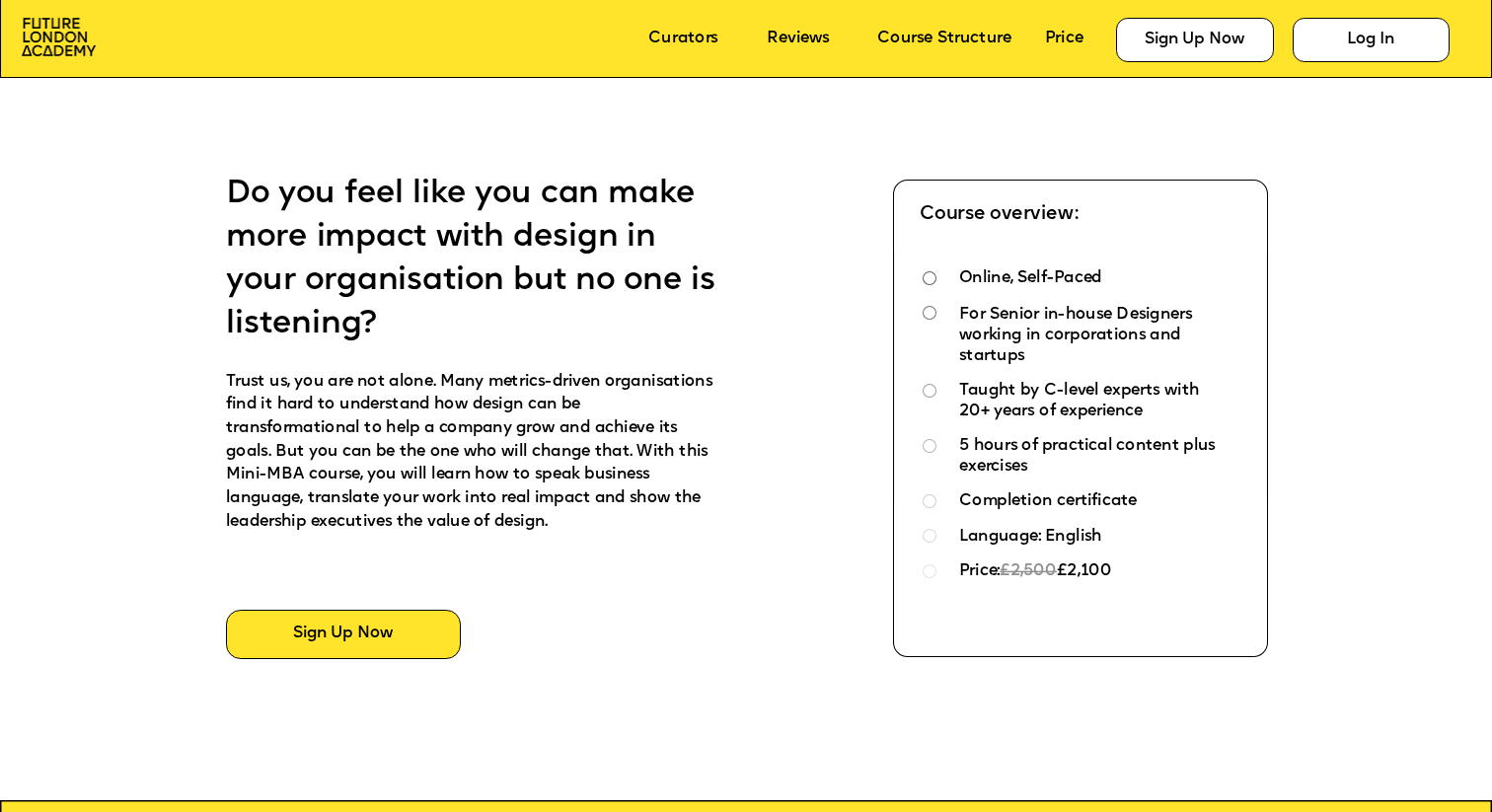click on "For Senior in-house Designers working in corporations and startups" at bounding box center [1078, 336] 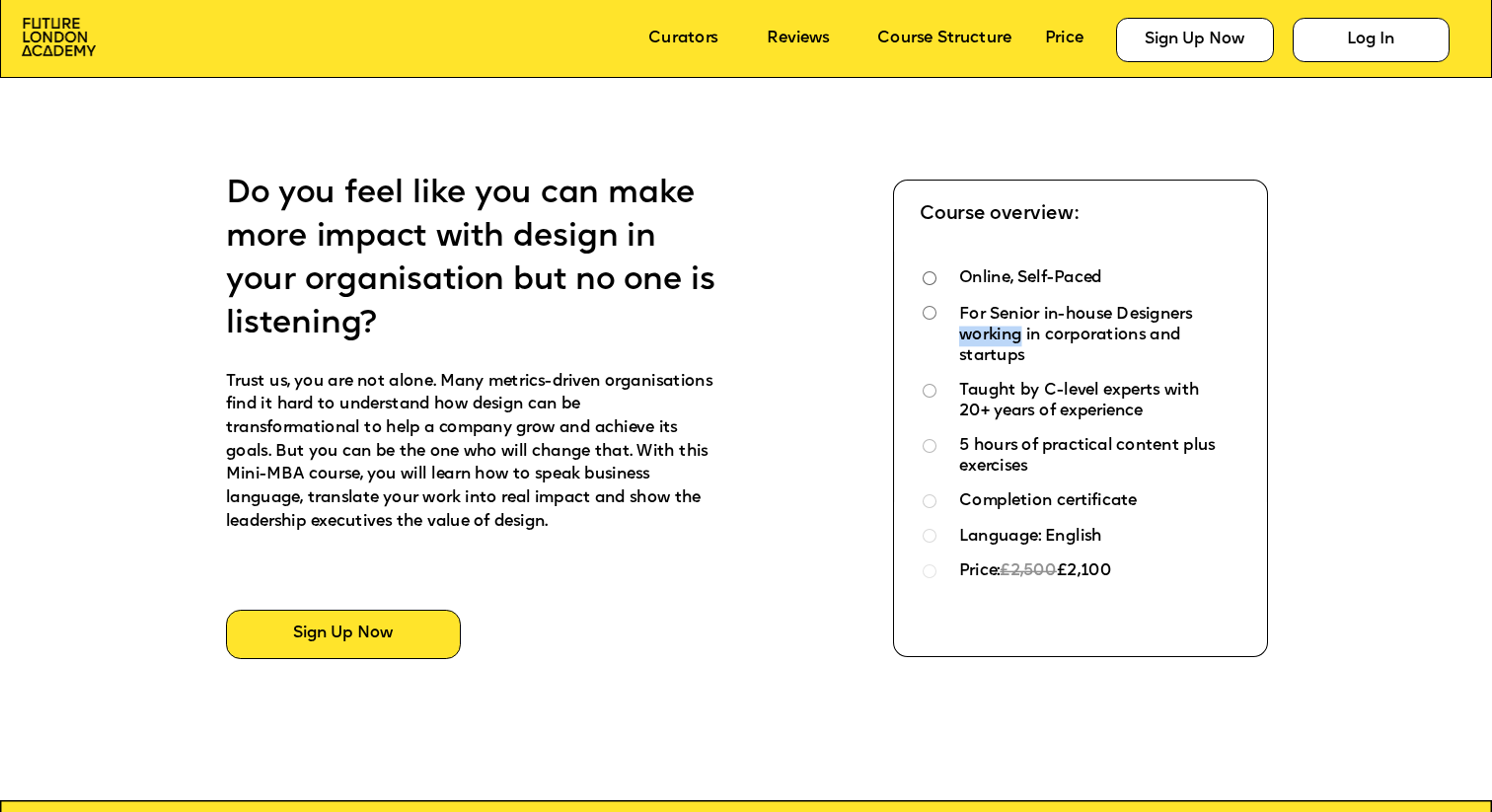 click on "For Senior in-house Designers working in corporations and startups" at bounding box center (1078, 336) 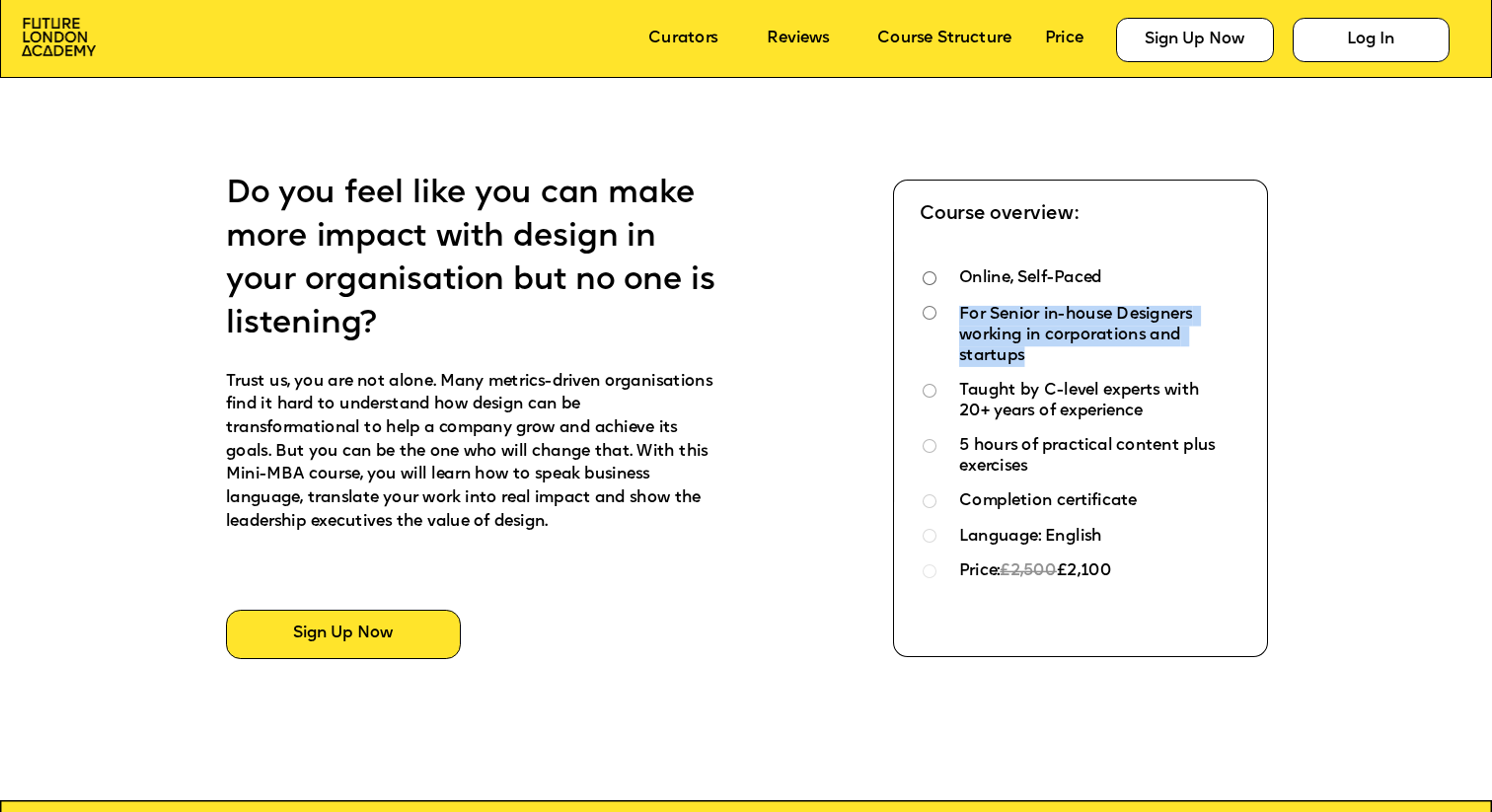 click on "For Senior in-house Designers working in corporations and startups" at bounding box center [1078, 336] 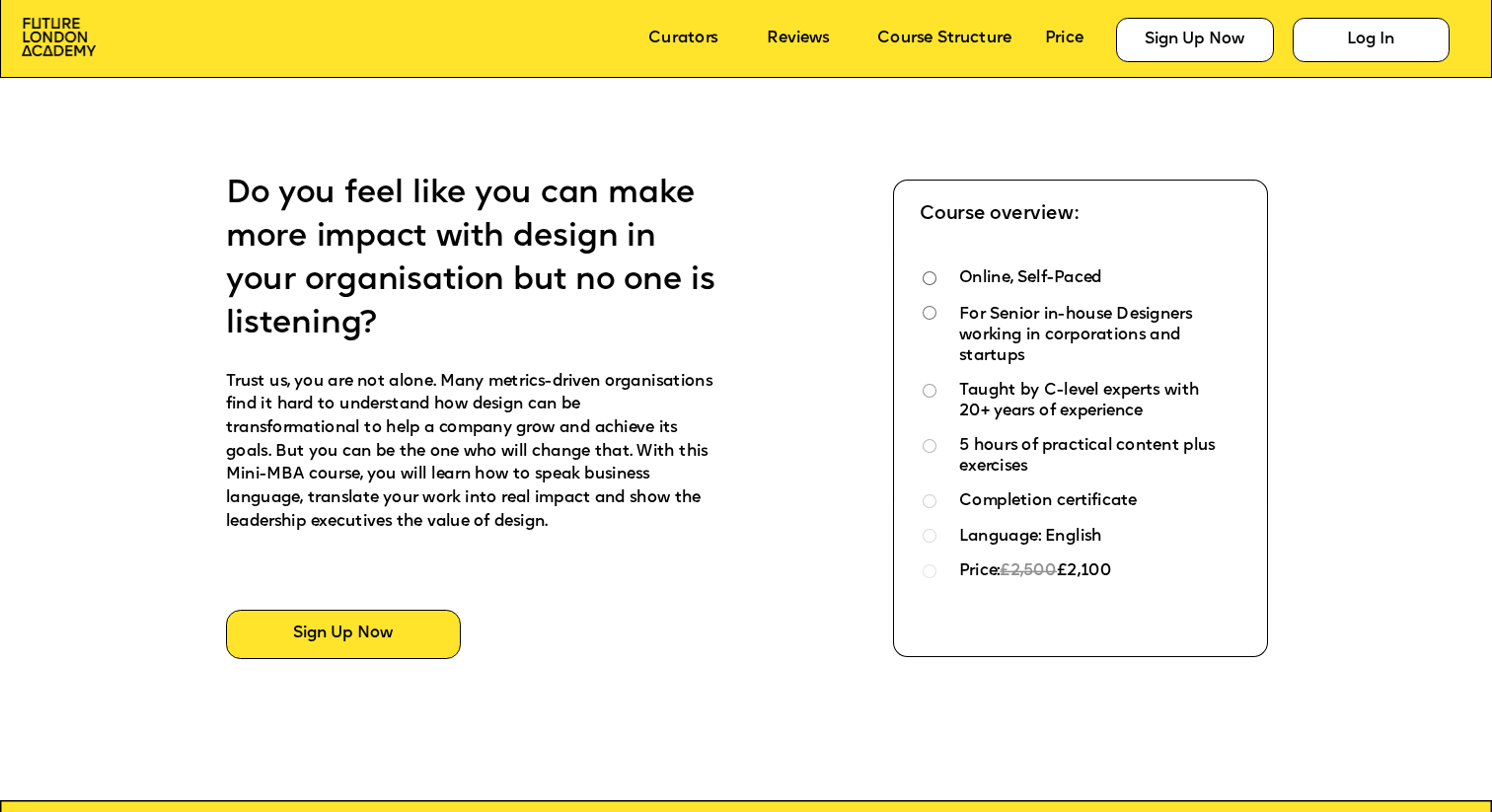 drag, startPoint x: 1120, startPoint y: 576, endPoint x: 1061, endPoint y: 571, distance: 59.211485 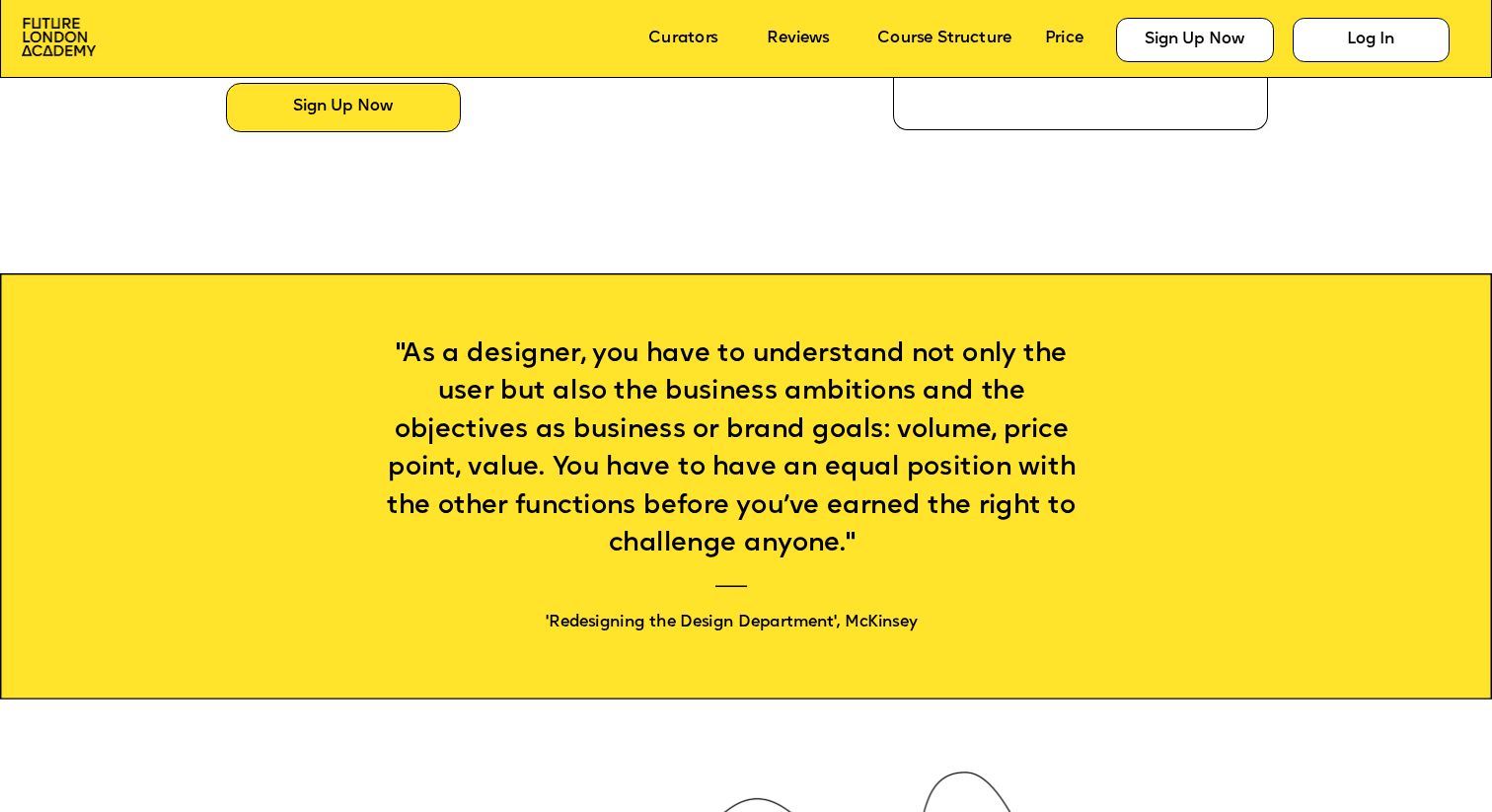 scroll, scrollTop: 1235, scrollLeft: 0, axis: vertical 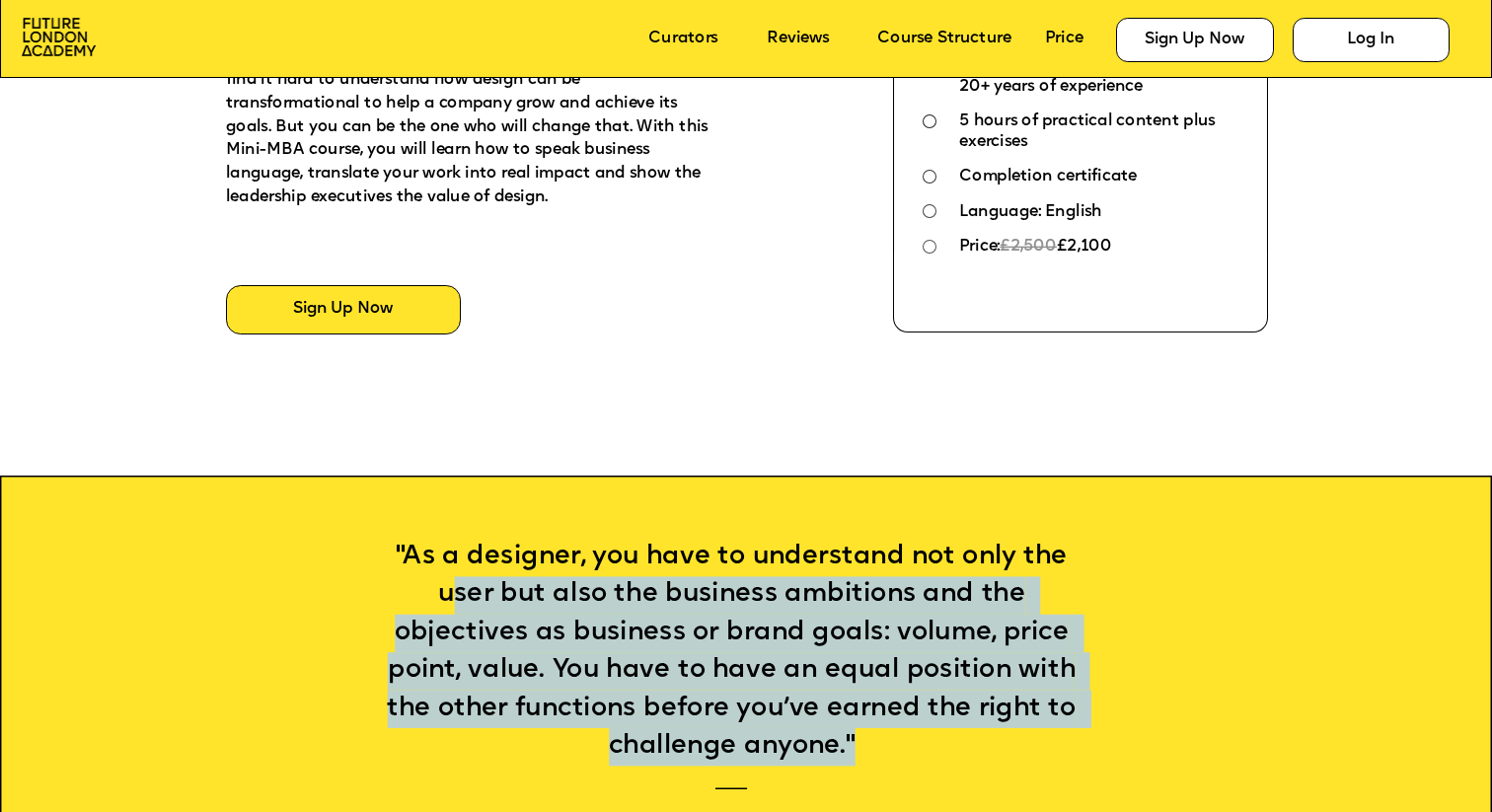 drag, startPoint x: 396, startPoint y: 610, endPoint x: 1017, endPoint y: 747, distance: 635.9324 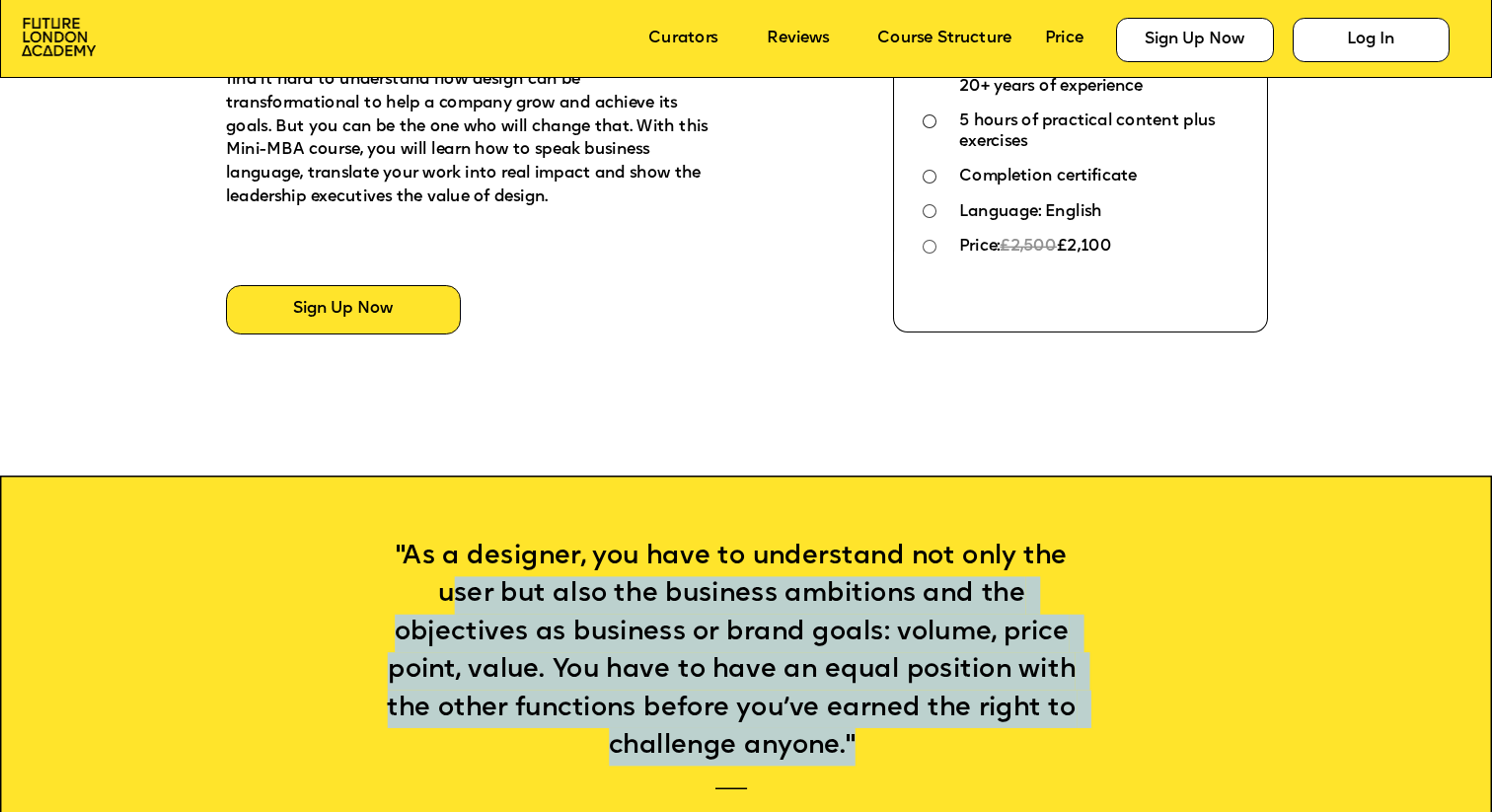 click on ""As a designer, you have to understand not only the user but also the business ambitions and the objectives as business or brand goals: volume, price point, value. You have to have an equal position with the other functions before you’ve earned the right to challenge anyone." 'Redesigning the Design Department', McKinsey" at bounding box center (731, 692) 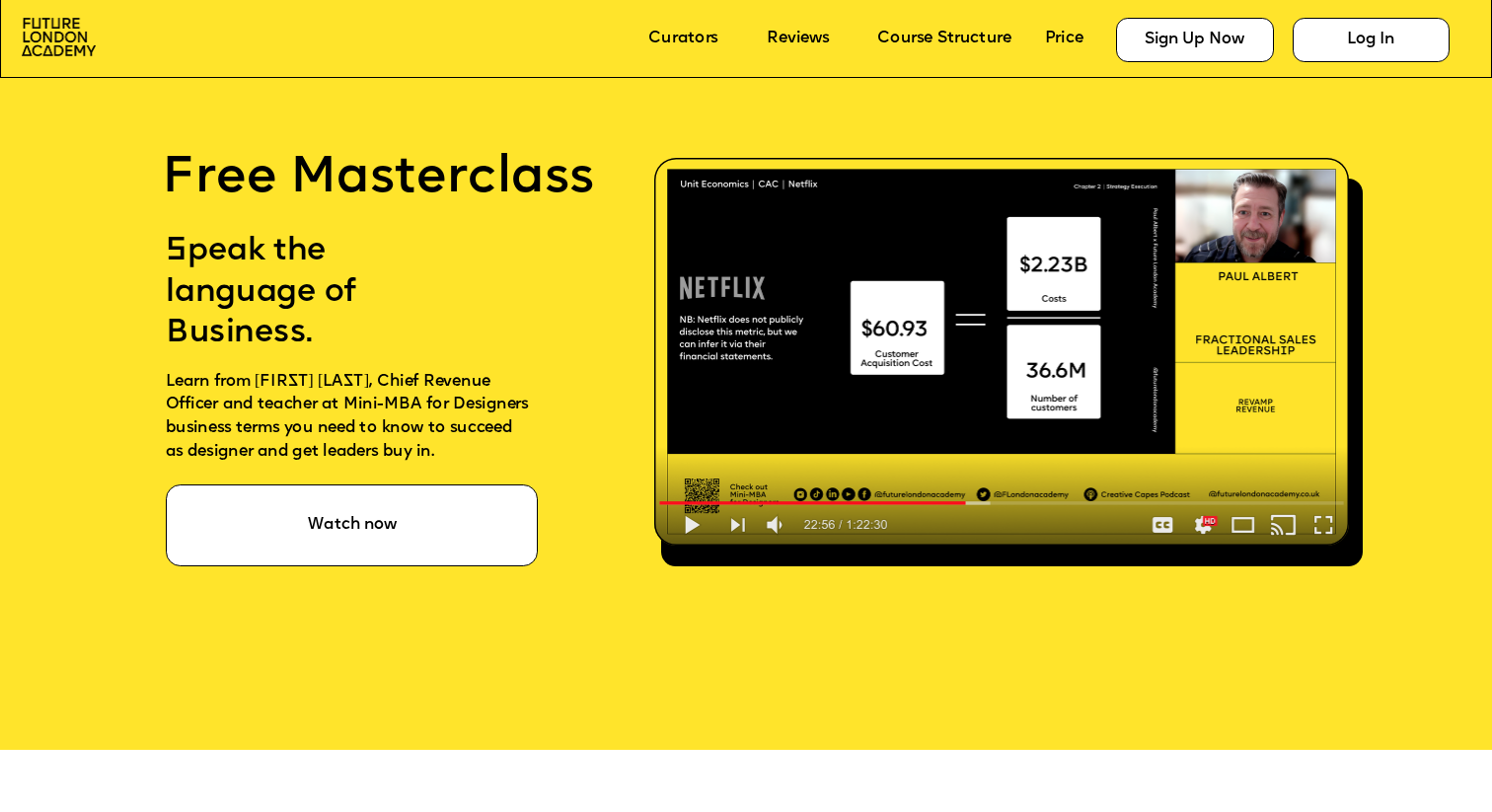 scroll, scrollTop: 4146, scrollLeft: 0, axis: vertical 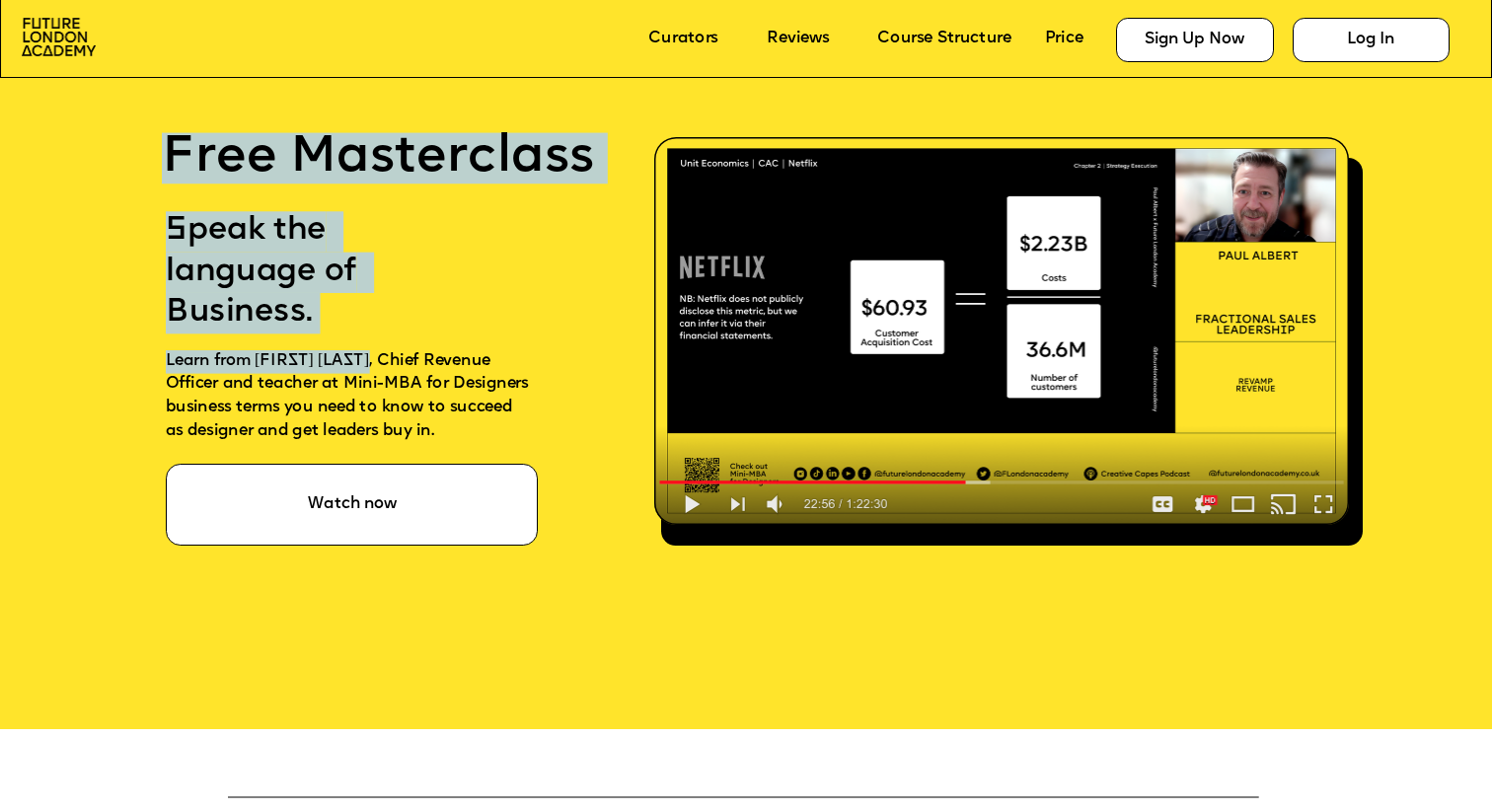 drag, startPoint x: 171, startPoint y: 142, endPoint x: 366, endPoint y: 356, distance: 289.5186 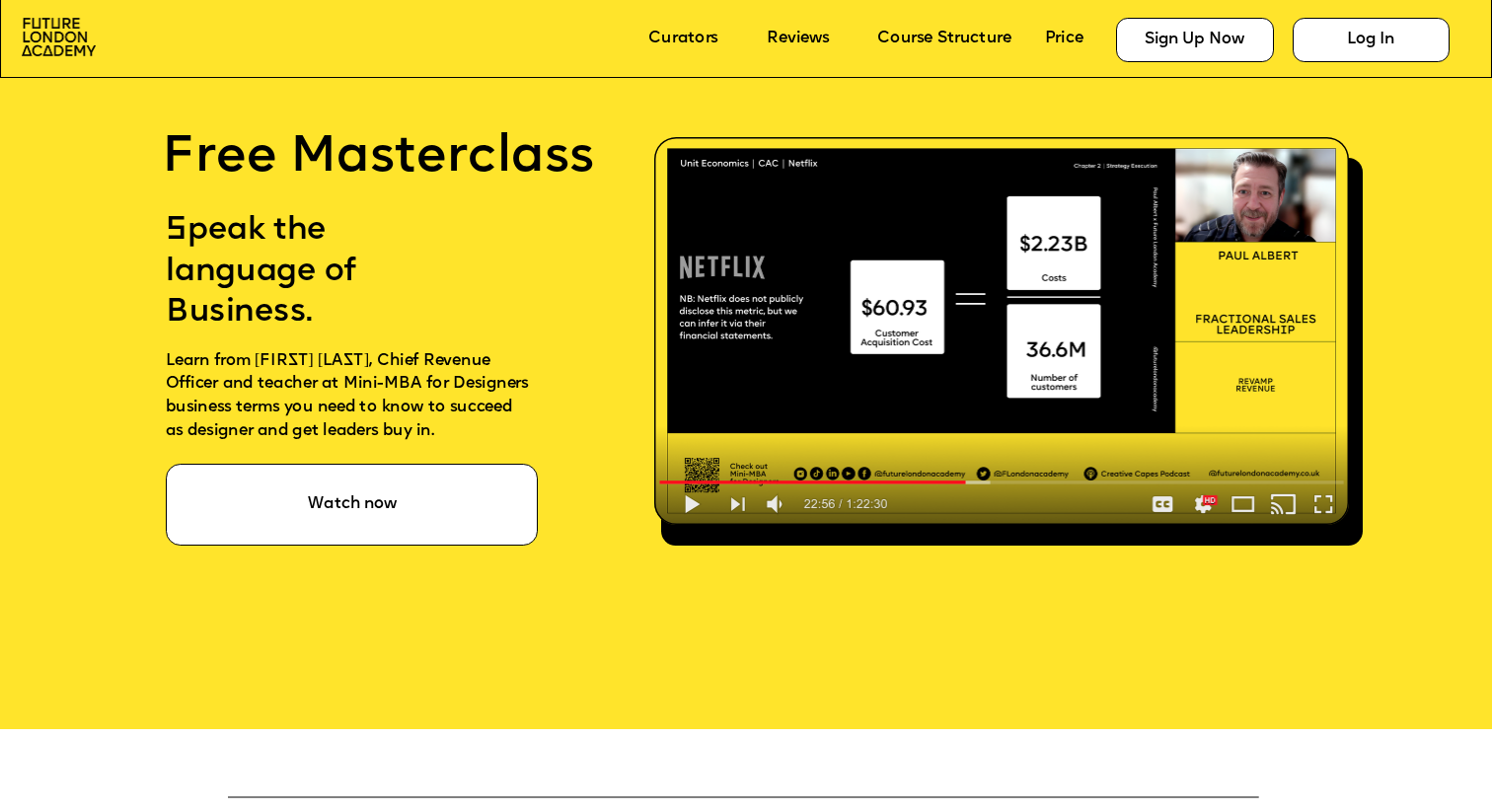 click on "Learn from [NAME] [LAST], Chief Revenue Officer and teacher at Mini-MBA for Designers business terms you need to know to succeed as designer and get leaders buy in." at bounding box center [349, 396] 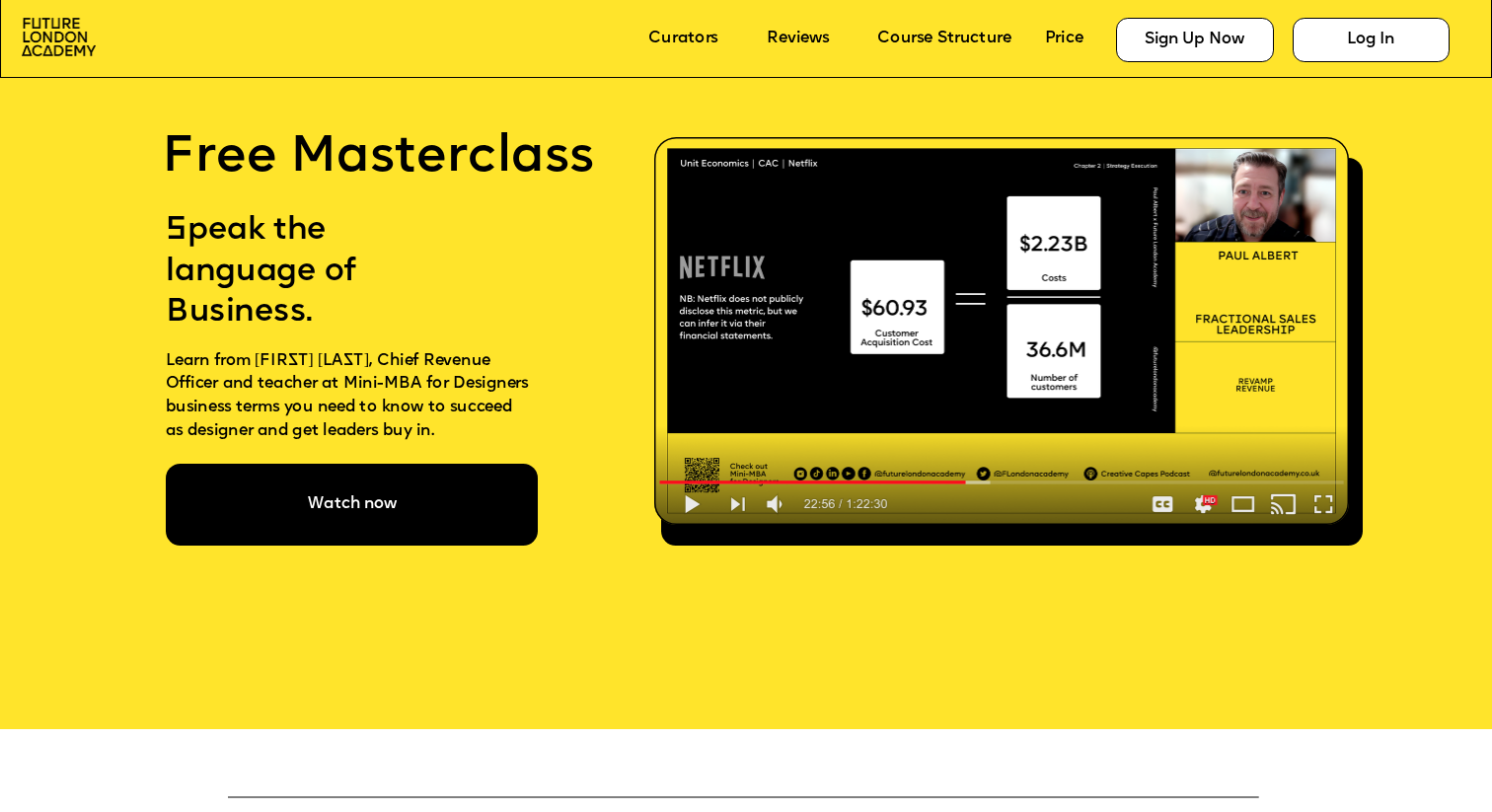 click on "Watch now" at bounding box center (351, 504) 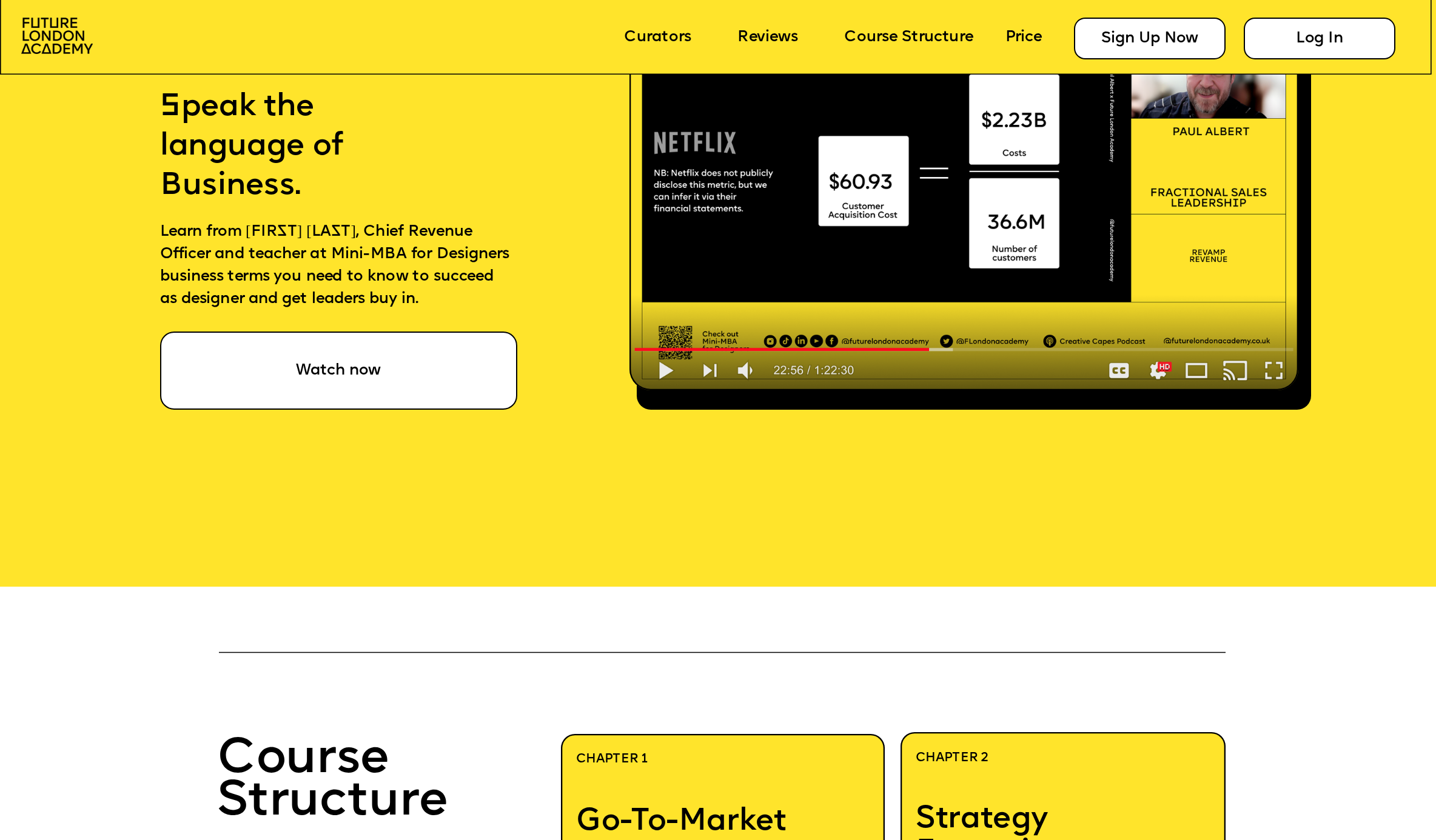 scroll, scrollTop: 4799, scrollLeft: 0, axis: vertical 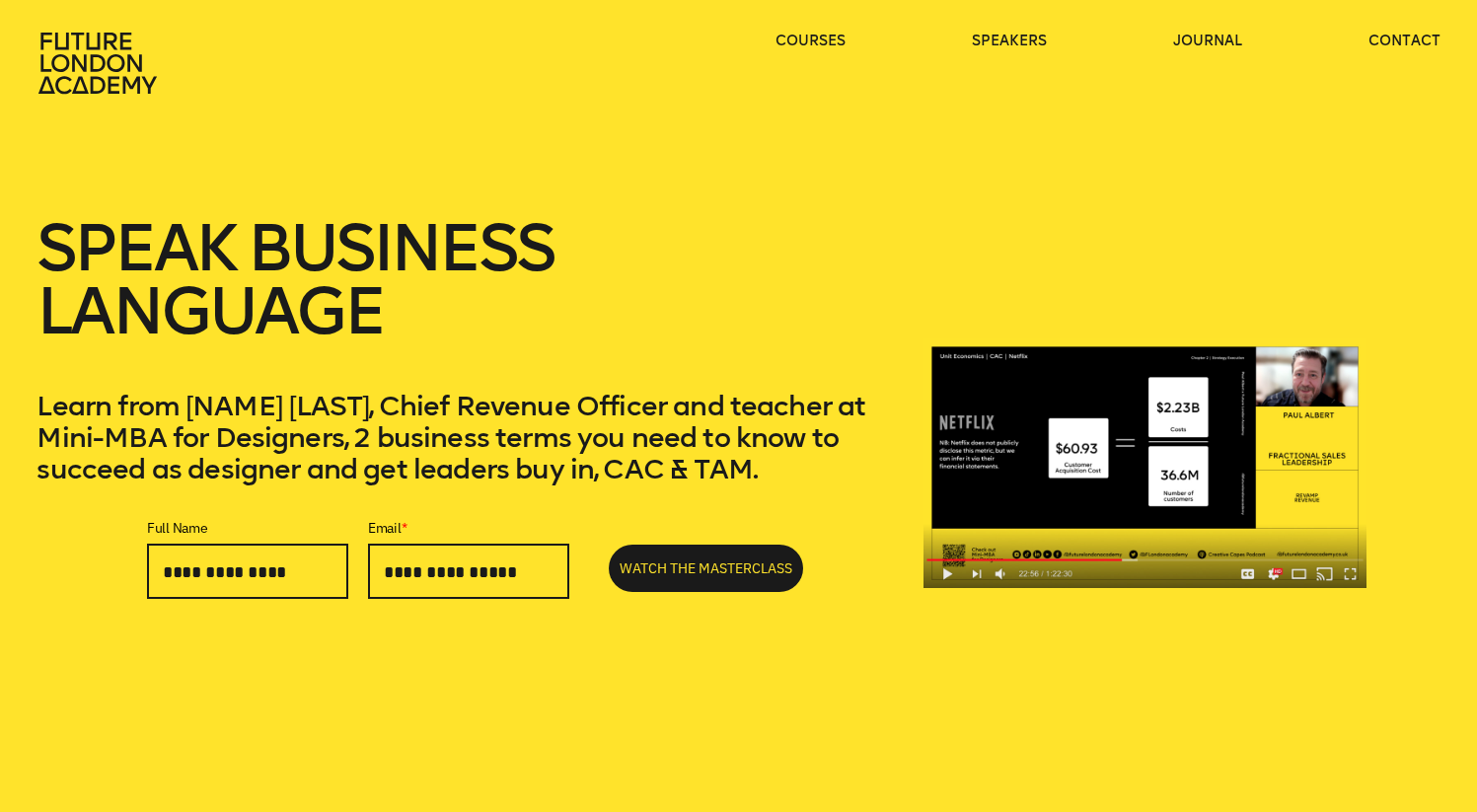 click on "Learn from Paul Albert, Chief Revenue Officer and teacher at Mini-MBA for Designers, 2 business terms you need to know to succeed as designer and get leaders buy in, CAC & TAM." at bounding box center (461, 438) 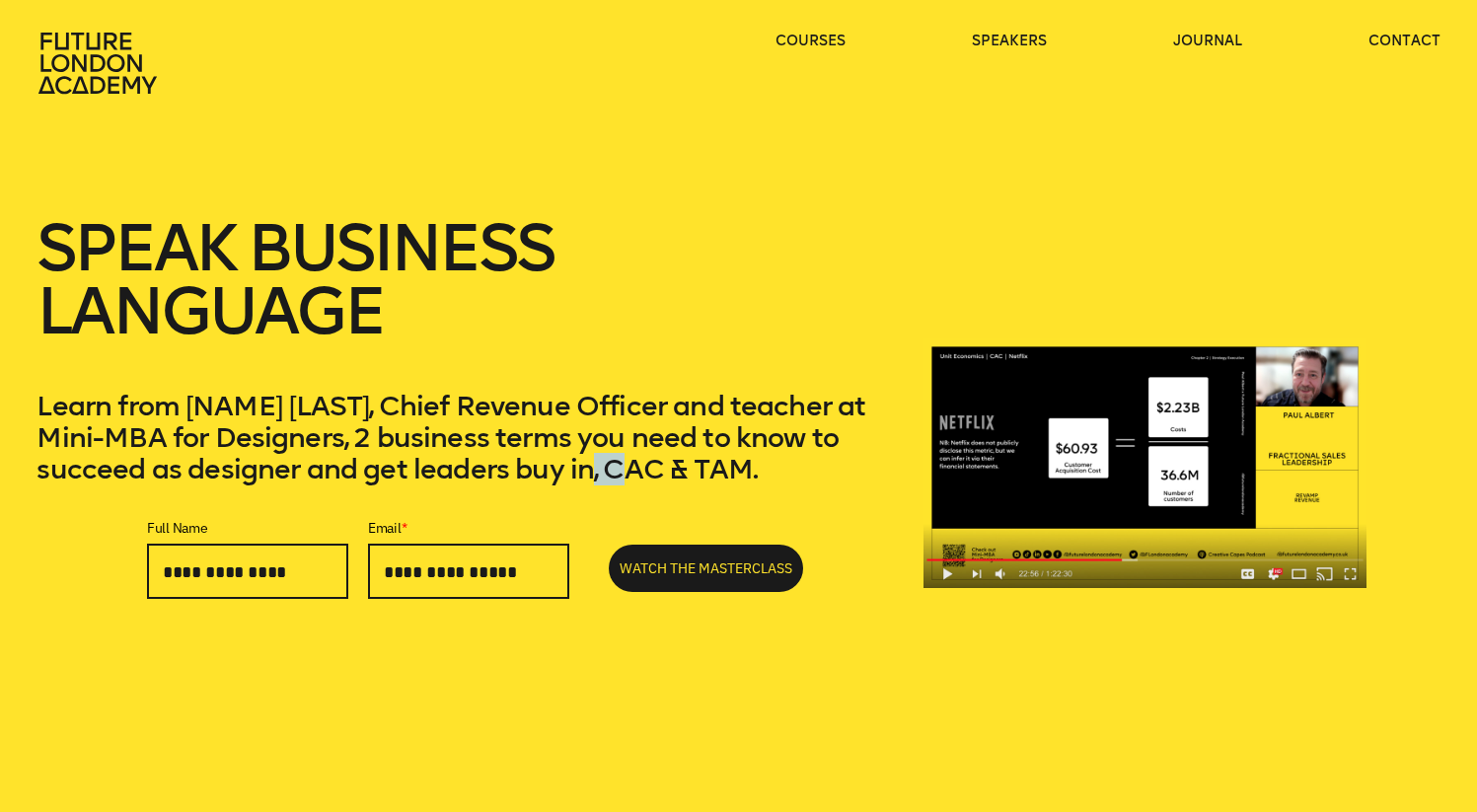 click on "Learn from Paul Albert, Chief Revenue Officer and teacher at Mini-MBA for Designers, 2 business terms you need to know to succeed as designer and get leaders buy in, CAC & TAM." at bounding box center [461, 438] 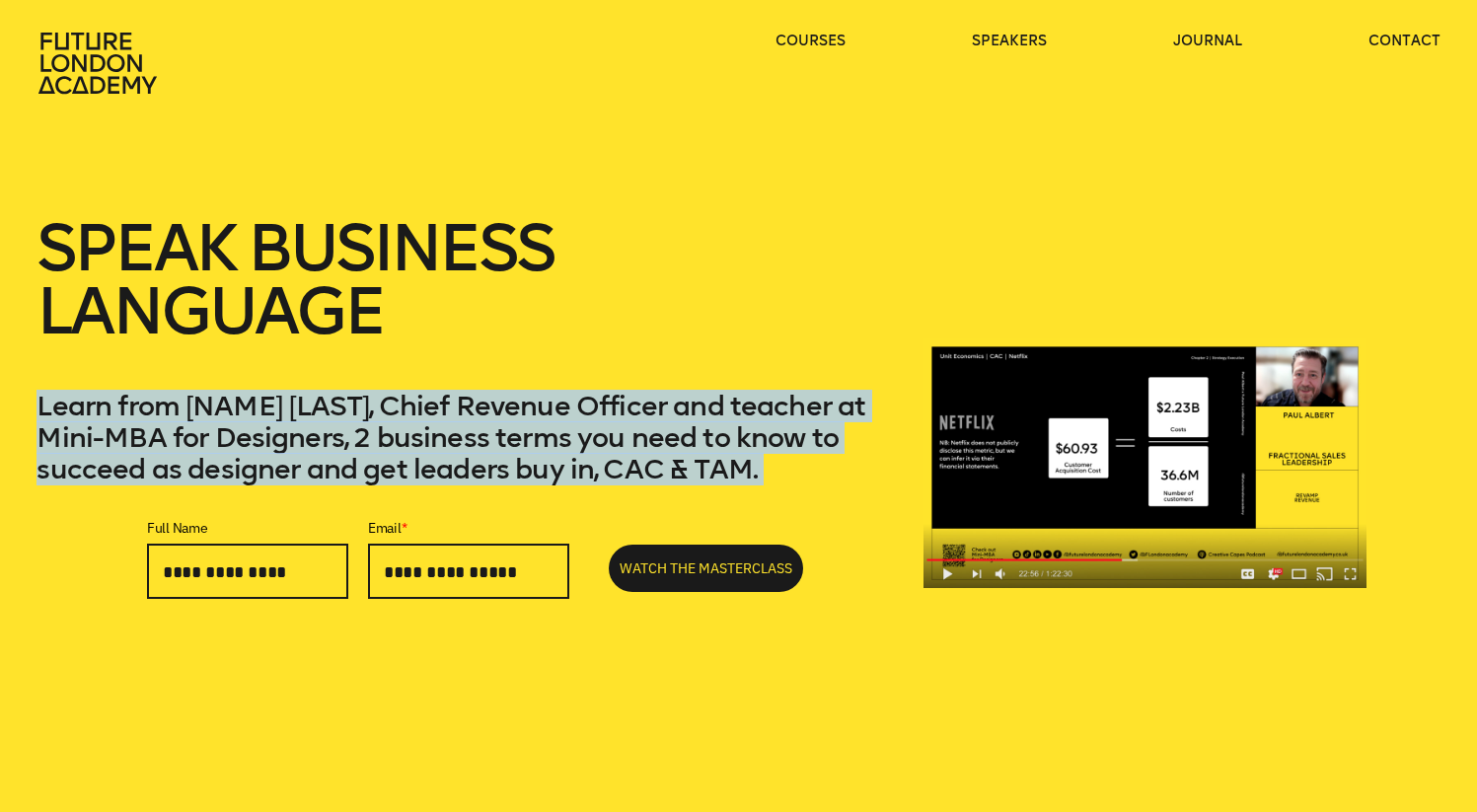 click on "Learn from Paul Albert, Chief Revenue Officer and teacher at Mini-MBA for Designers, 2 business terms you need to know to succeed as designer and get leaders buy in, CAC & TAM." at bounding box center [461, 438] 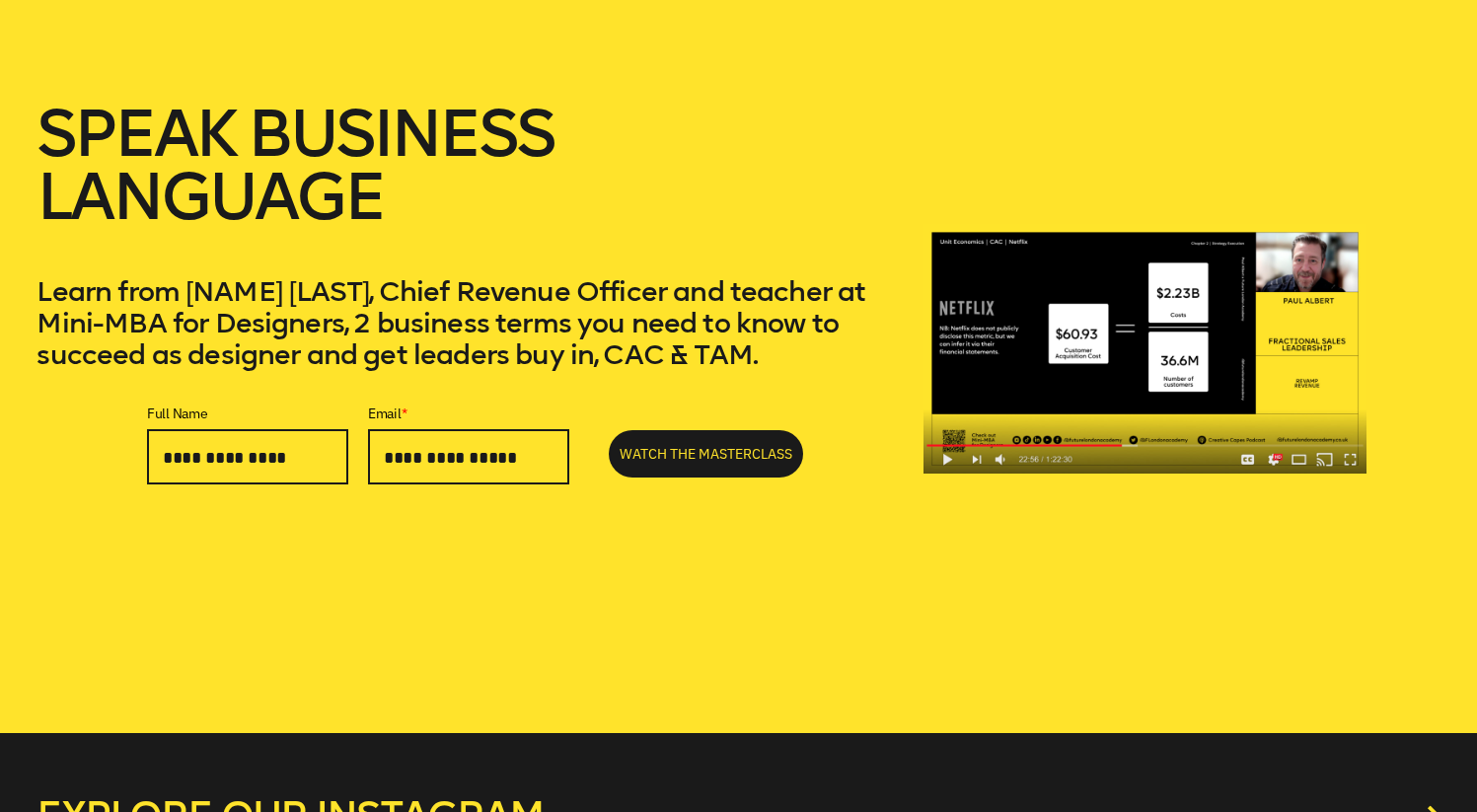 scroll, scrollTop: 141, scrollLeft: 0, axis: vertical 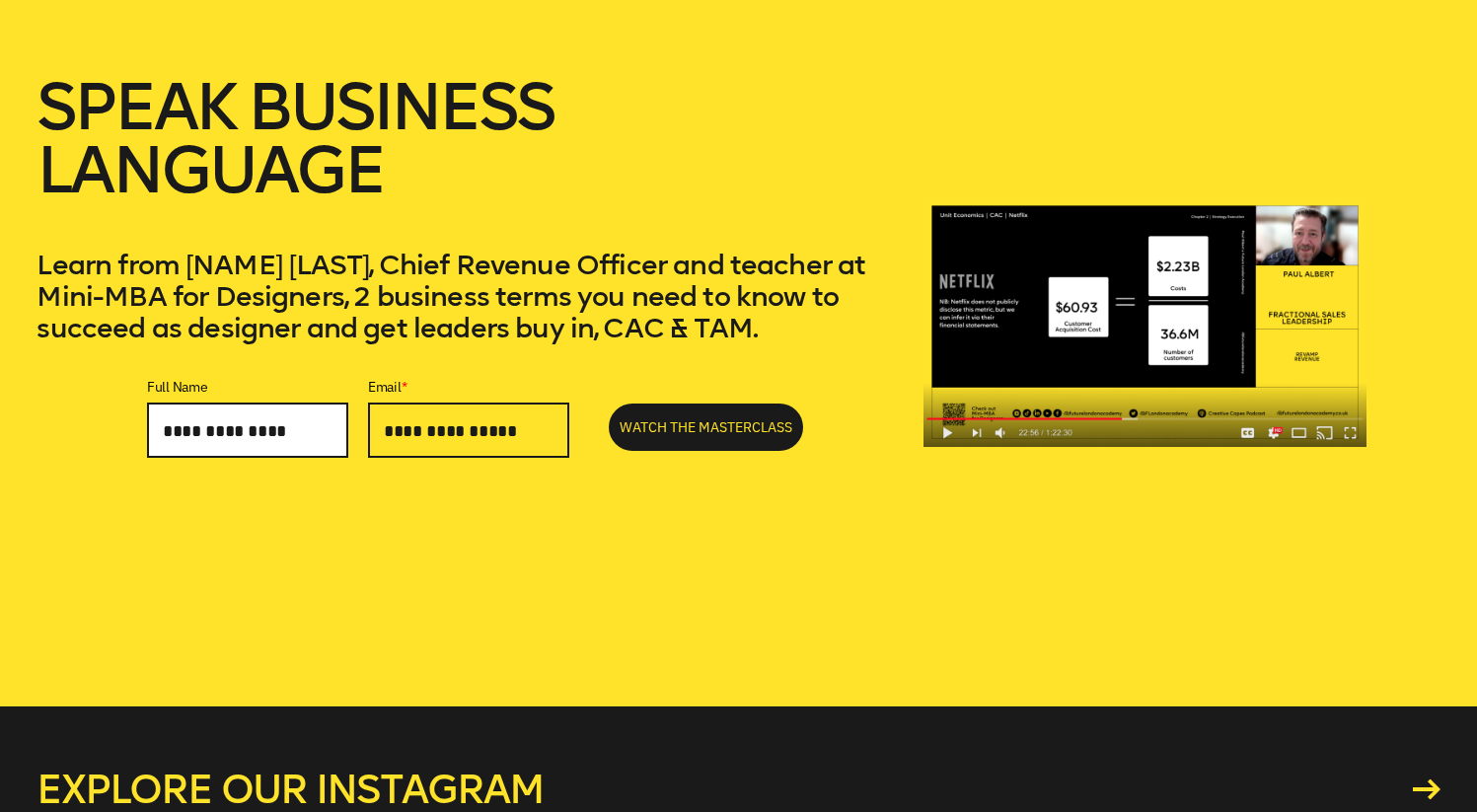 click on "Full Name" at bounding box center [248, 430] 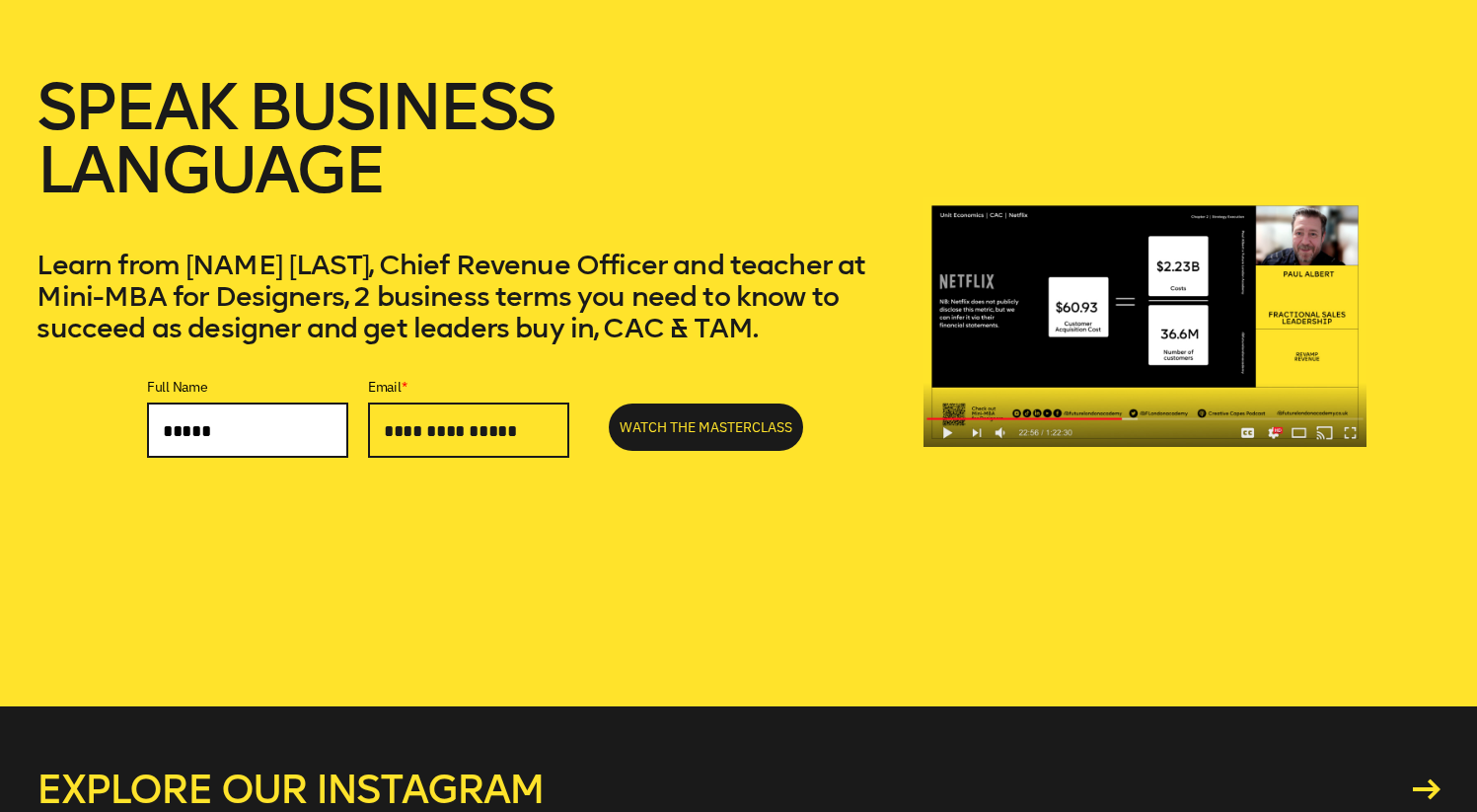 type on "*****" 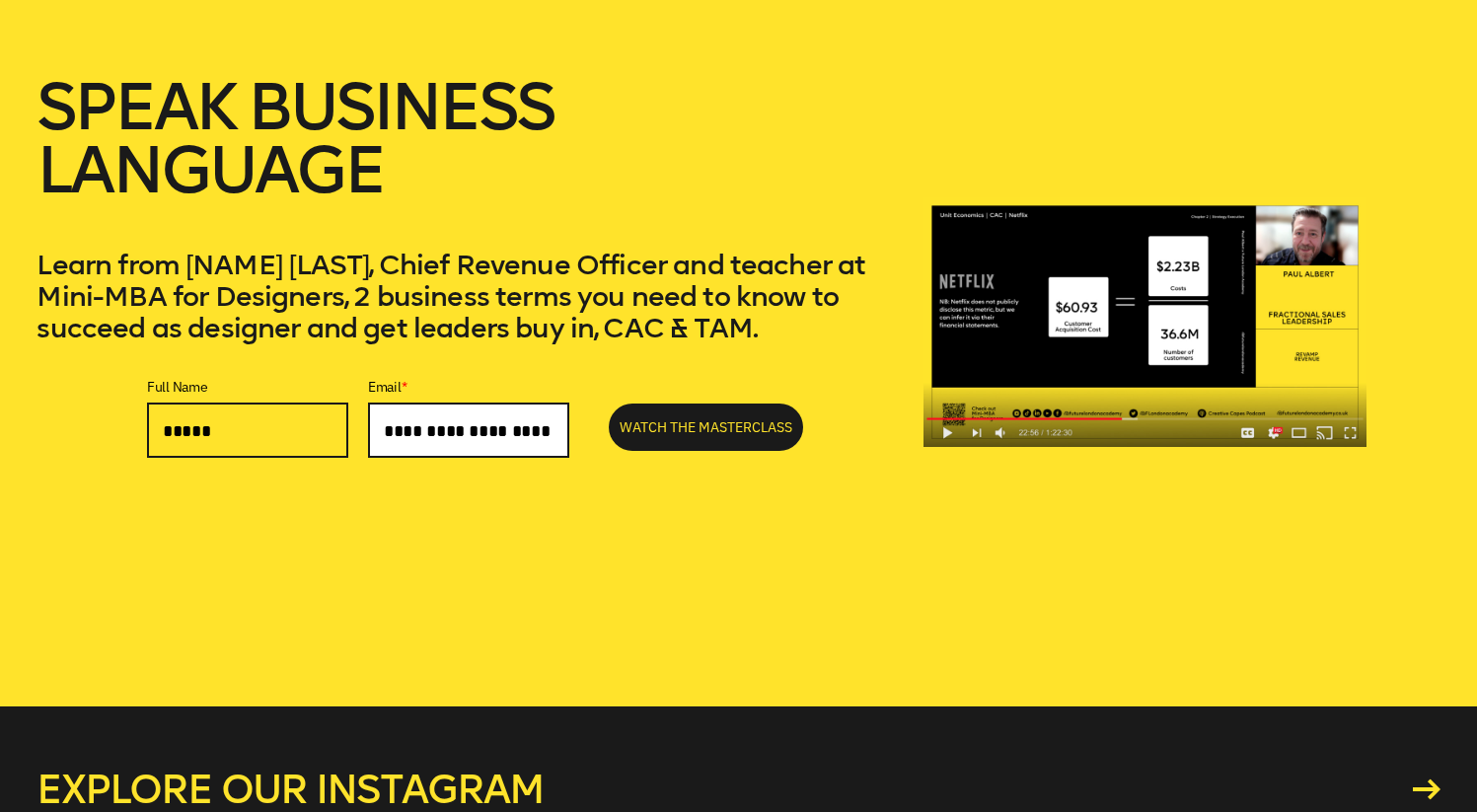 scroll, scrollTop: 0, scrollLeft: 8, axis: horizontal 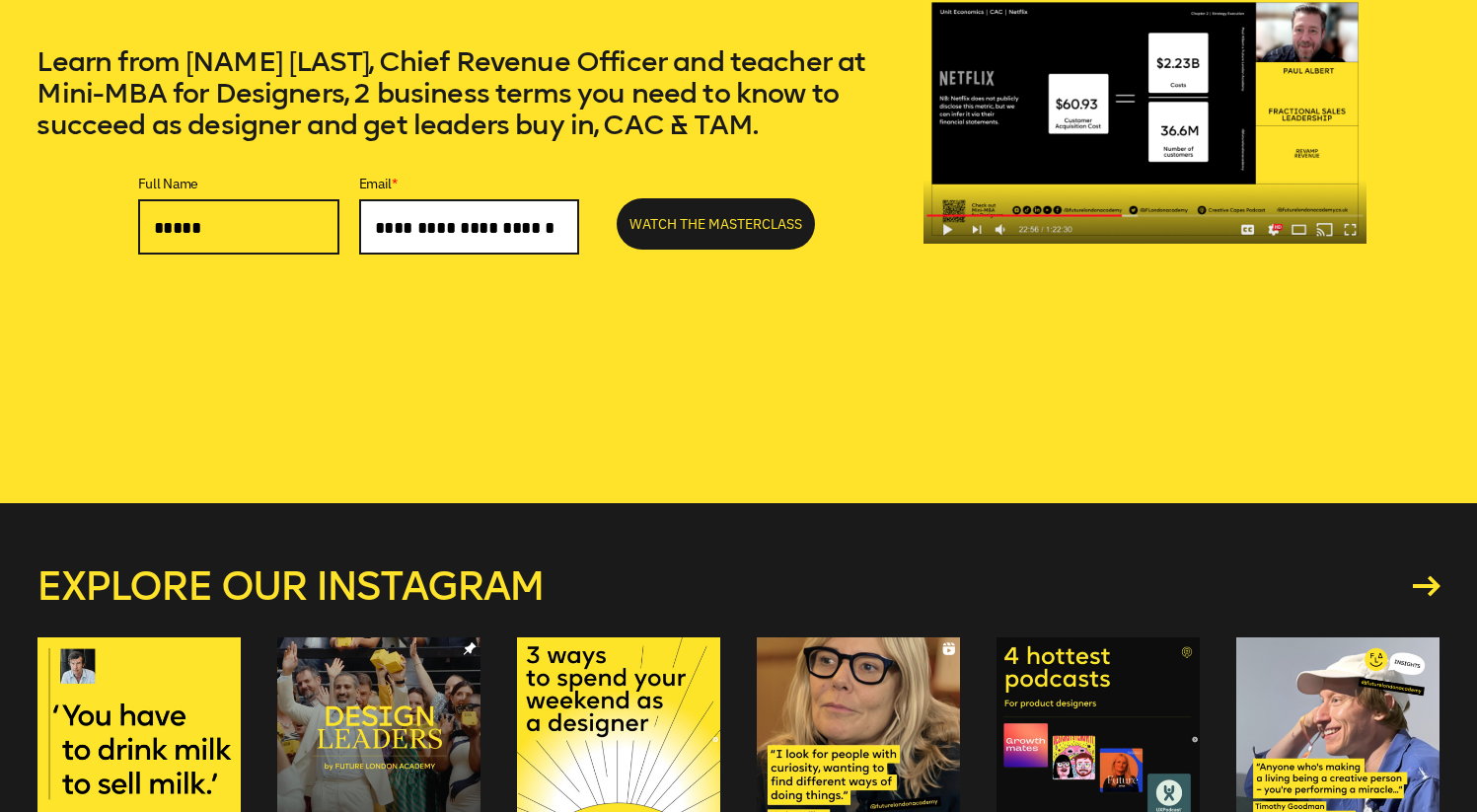 type on "**********" 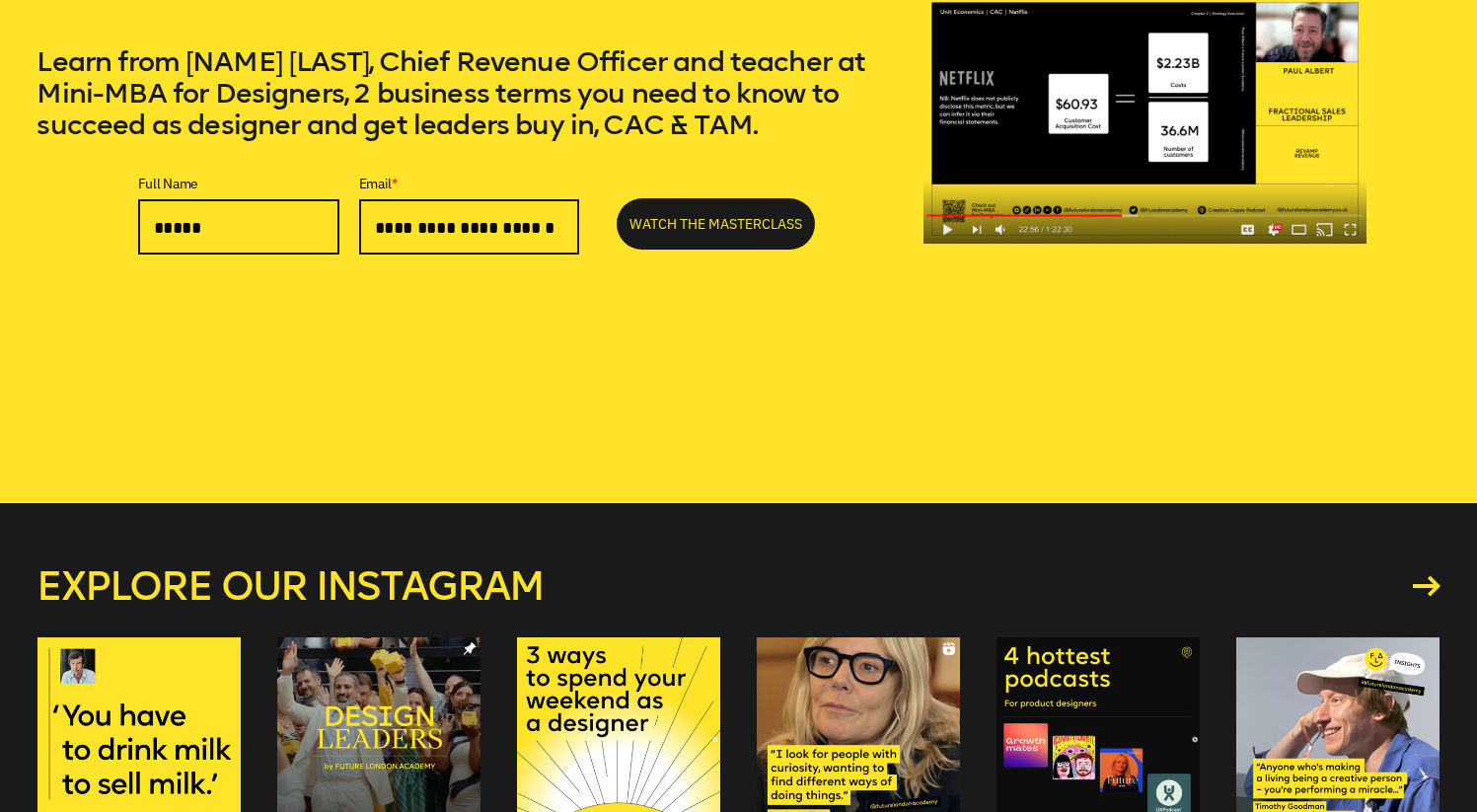 click on "Watch the masterclass" at bounding box center (715, 224) 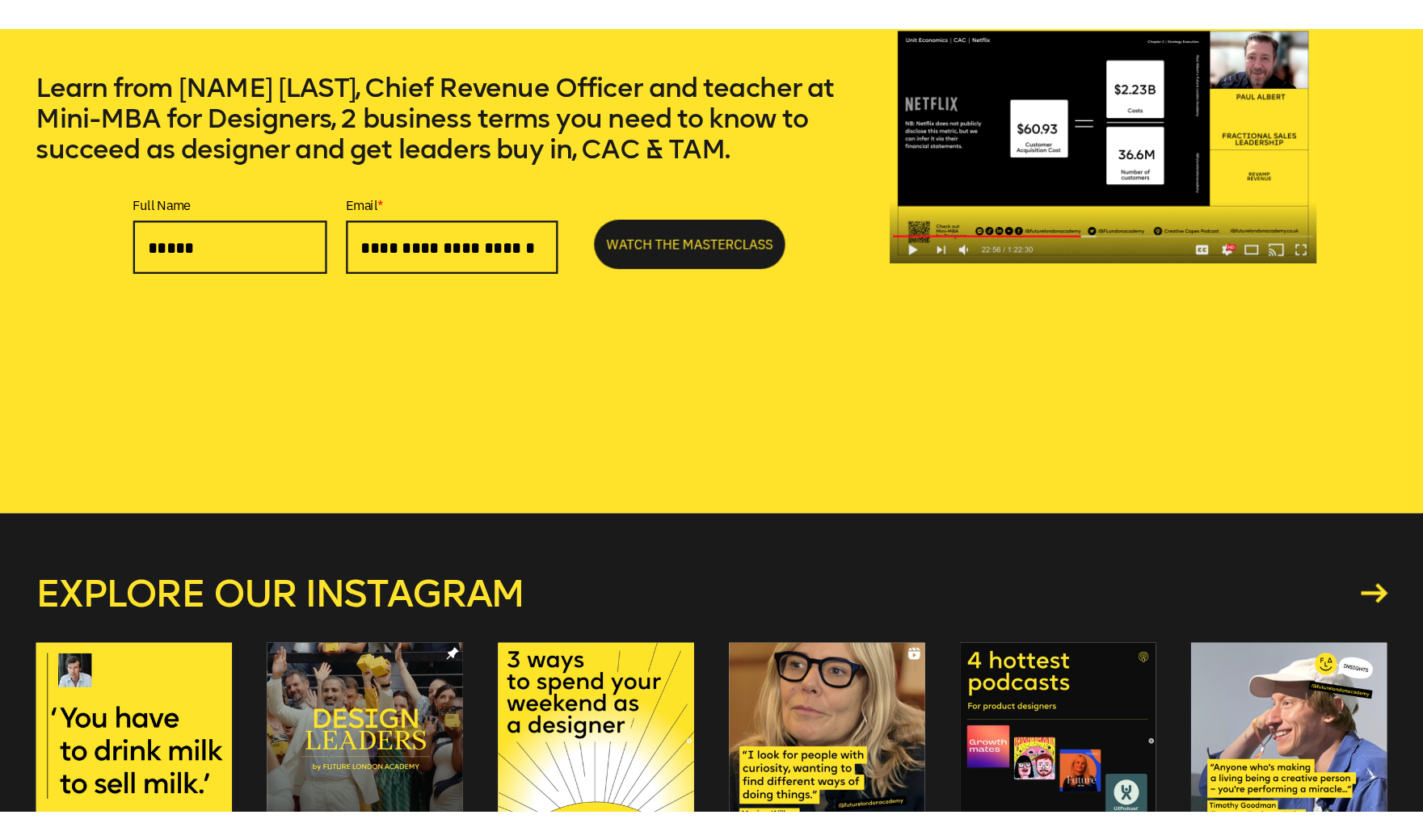 scroll, scrollTop: 0, scrollLeft: 0, axis: both 